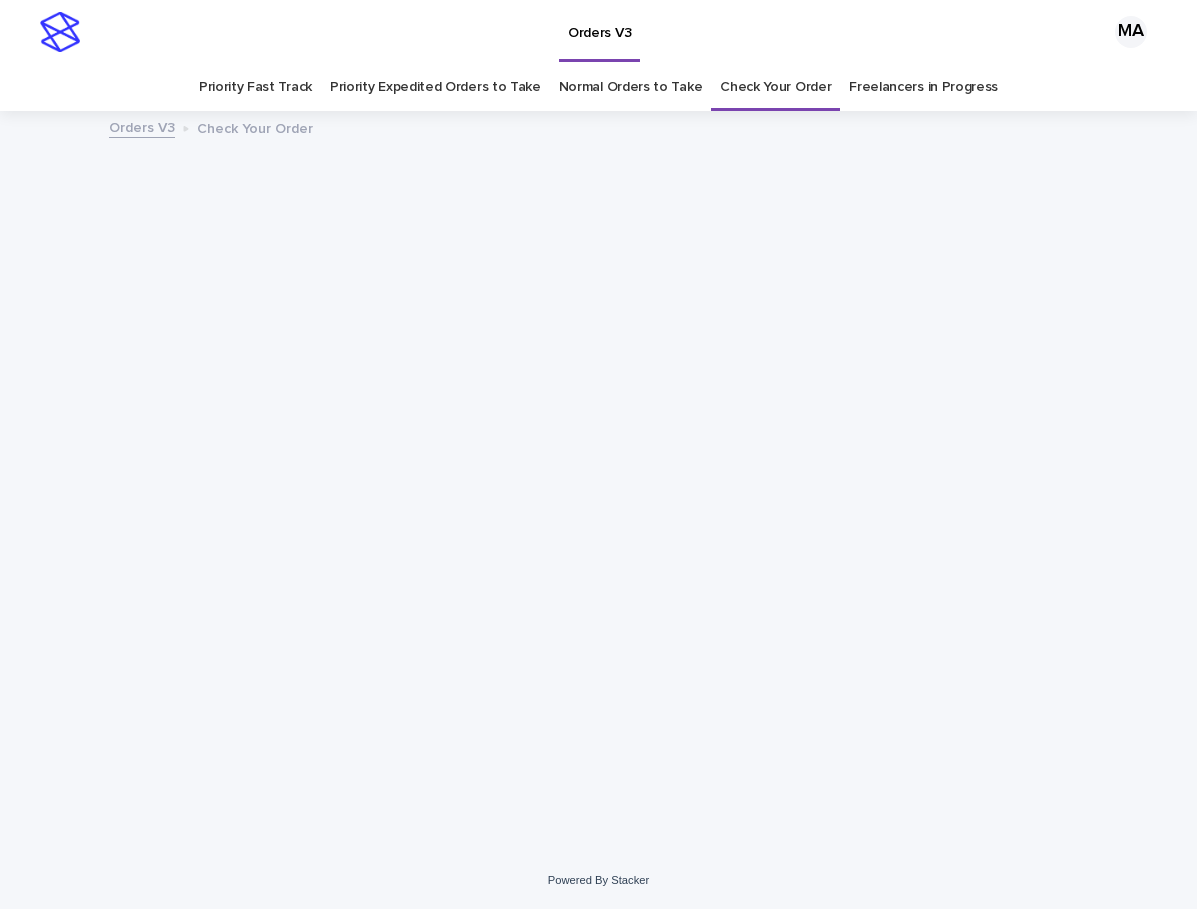scroll, scrollTop: 0, scrollLeft: 0, axis: both 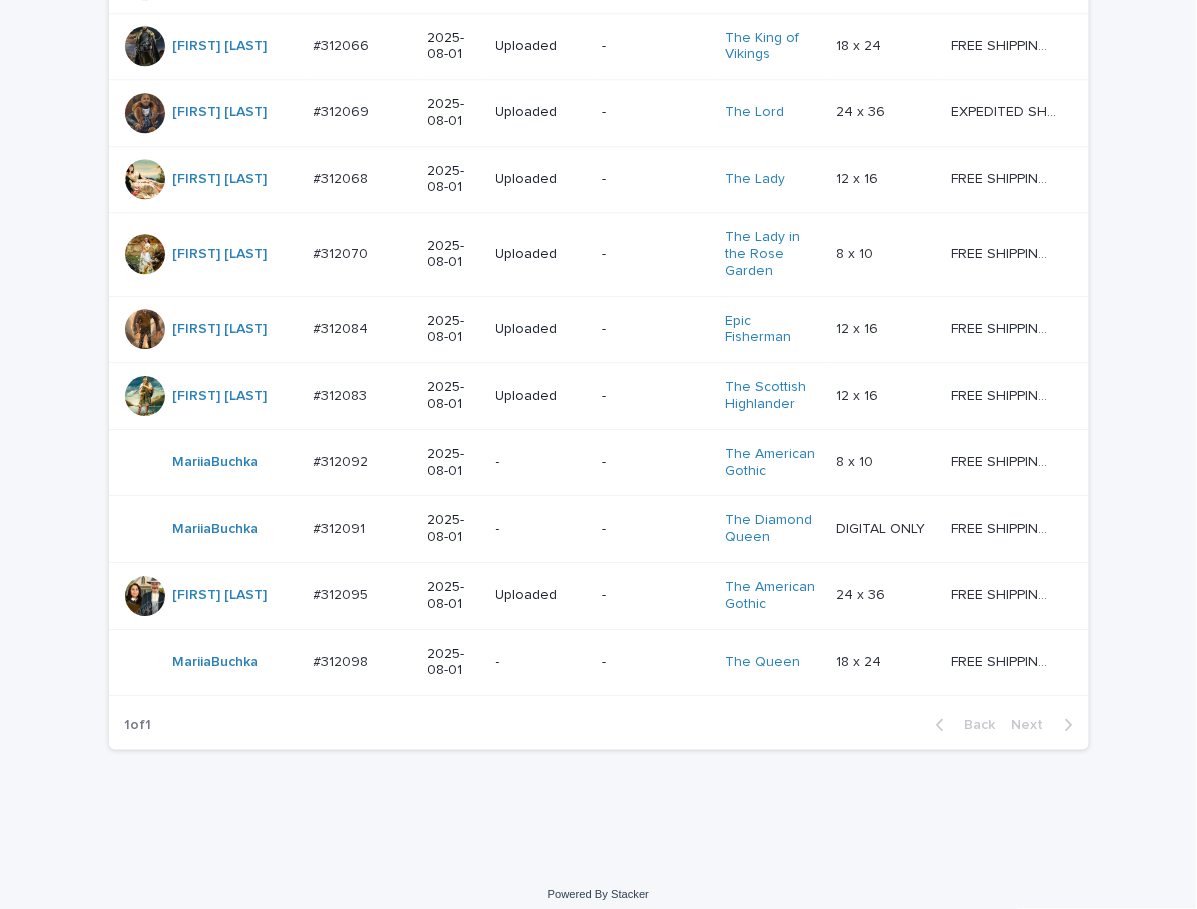 click on "Loading... Saving… Loading... Saving… Check Your Order Artist Name Date Design_status Customer_status Product_Title Product_Variant Shipping_Title [FIRST] [LAST]   Do_not_delete Do_not_delete   - Uploaded - - - -   - -   [FIRST] [LAST]   #301204_T #301204_T   2025-05-26 - - Change your picture   - -   - -   [FIRST] [LAST]   #311767 #311767   2025-07-25 Needs fixing Needs revisions The Viking Royals   24 x 36 24 x 36   FREE SHIPPING - preview in 1-2 business days, after your approval delivery will take 5-10 b.d. FREE SHIPPING - preview in 1-2 business days, after your approval delivery will take 5-10 b.d.   [FIRST] [LAST]   #311835 #311835   2025-07-26 Needs fixing Needs revisions The Lord & Lady   24 x 36 24 x 36   FREE SHIPPING - preview in 1-2 business days, after your approval delivery will take 5-10 b.d. FREE SHIPPING - preview in 1-2 business days, after your approval delivery will take 5-10 b.d.   [FIRST] [LAST]   #311874 #311874   2025-07-27 Needs fixing Needs revisions The King of Vikings" at bounding box center (598, -121) 